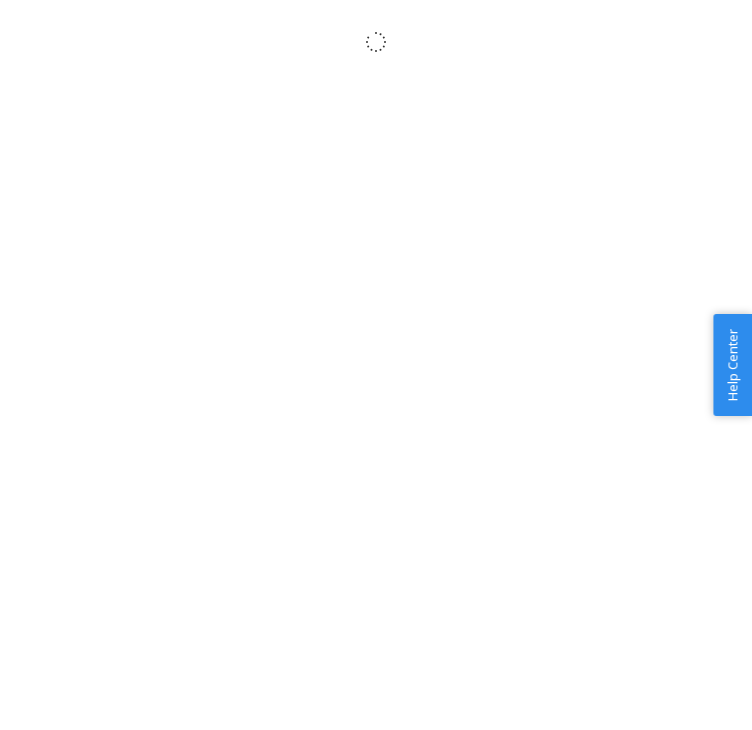 scroll, scrollTop: 0, scrollLeft: 0, axis: both 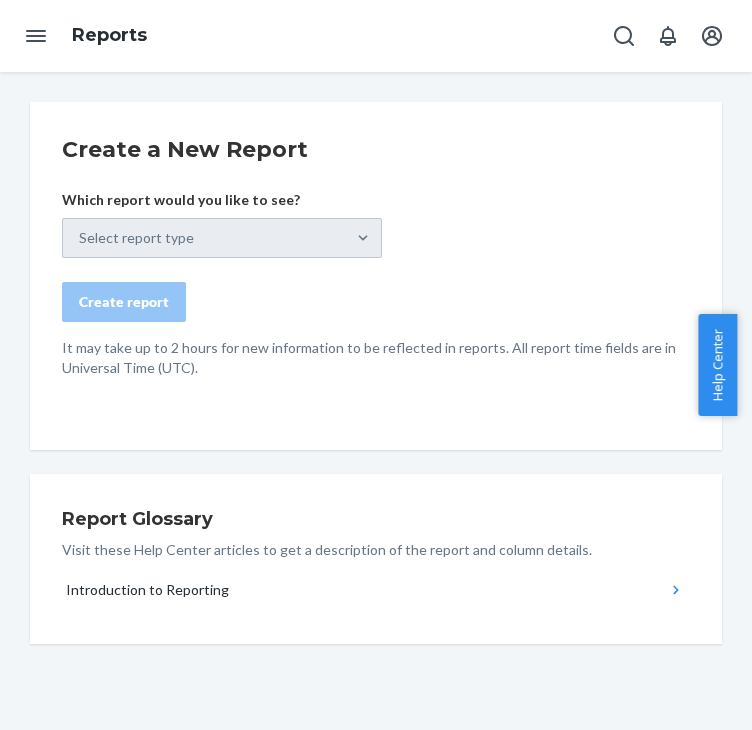 click on "Select report type" at bounding box center [222, 238] 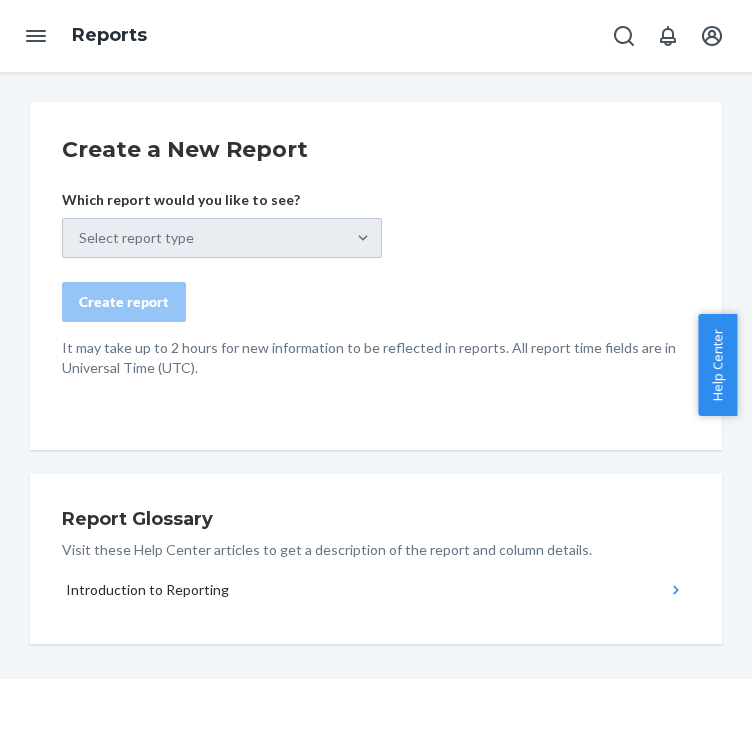 scroll, scrollTop: 72, scrollLeft: 0, axis: vertical 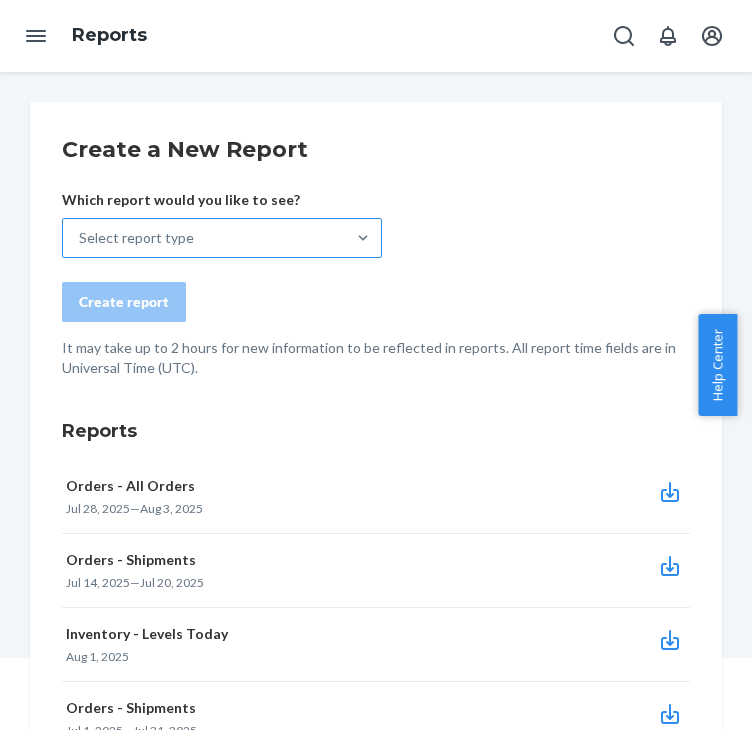 click on "Select report type" at bounding box center [204, 238] 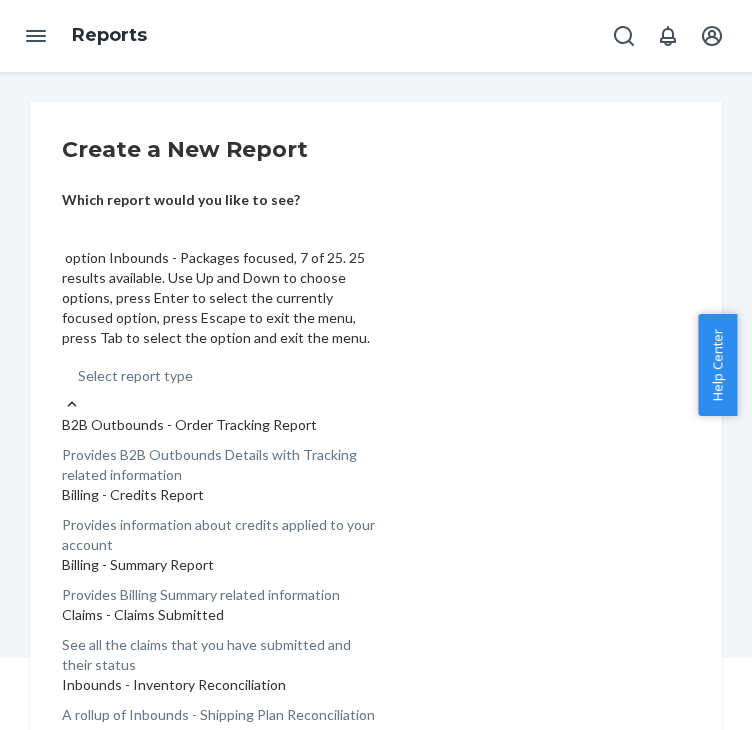 scroll, scrollTop: 615, scrollLeft: 0, axis: vertical 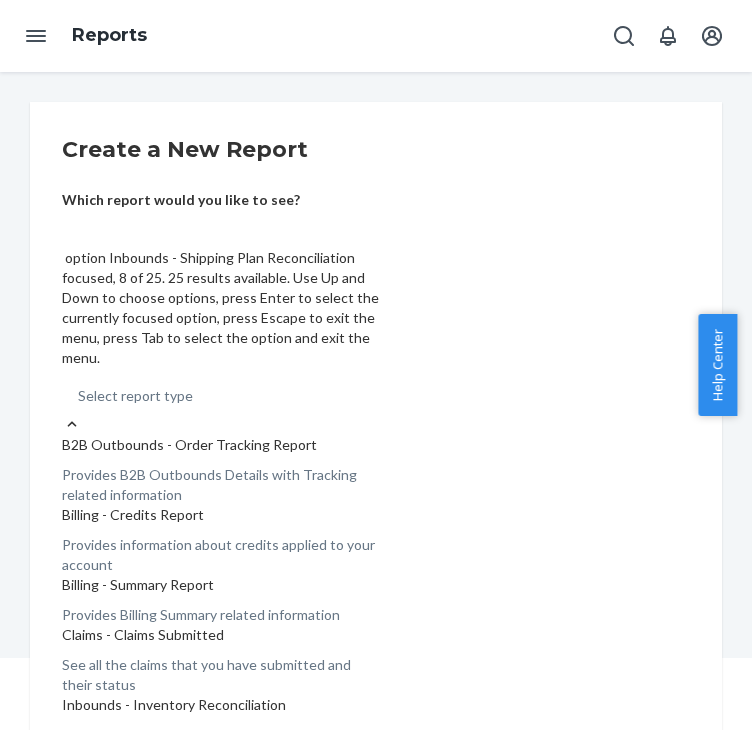 click on "A waterfall view of all inbounded shipping plans" at bounding box center [222, 945] 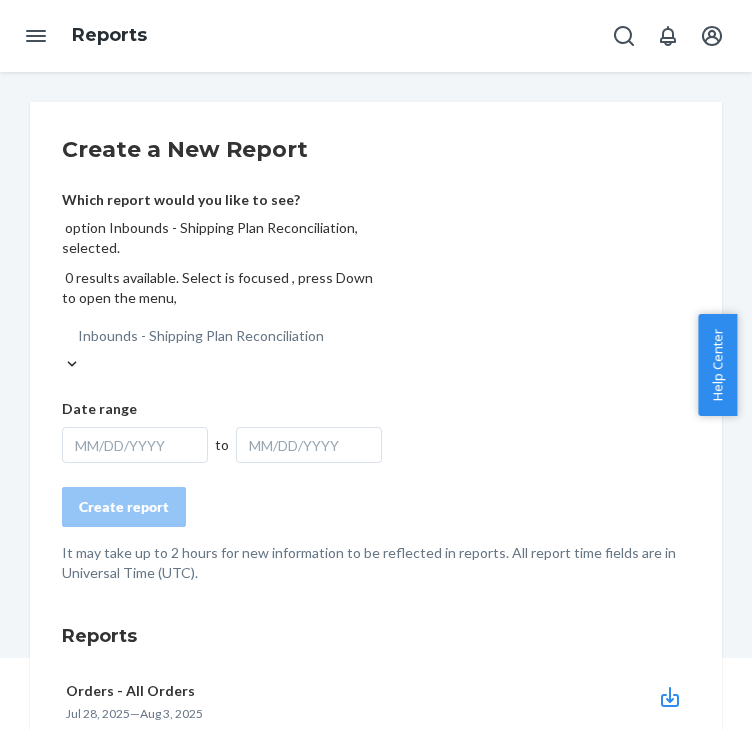 click on "MM/DD/YYYY" at bounding box center [135, 445] 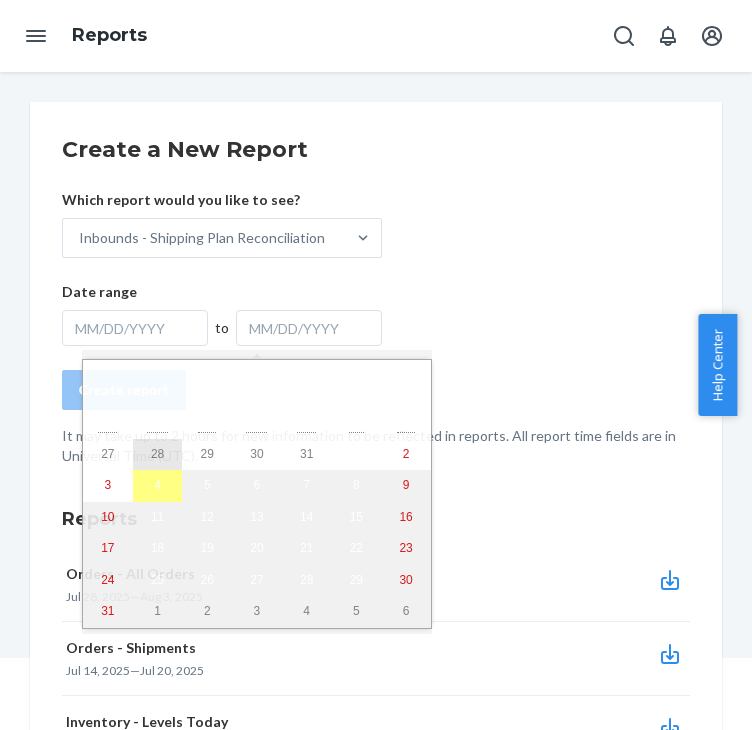 click on "28" at bounding box center [158, 455] 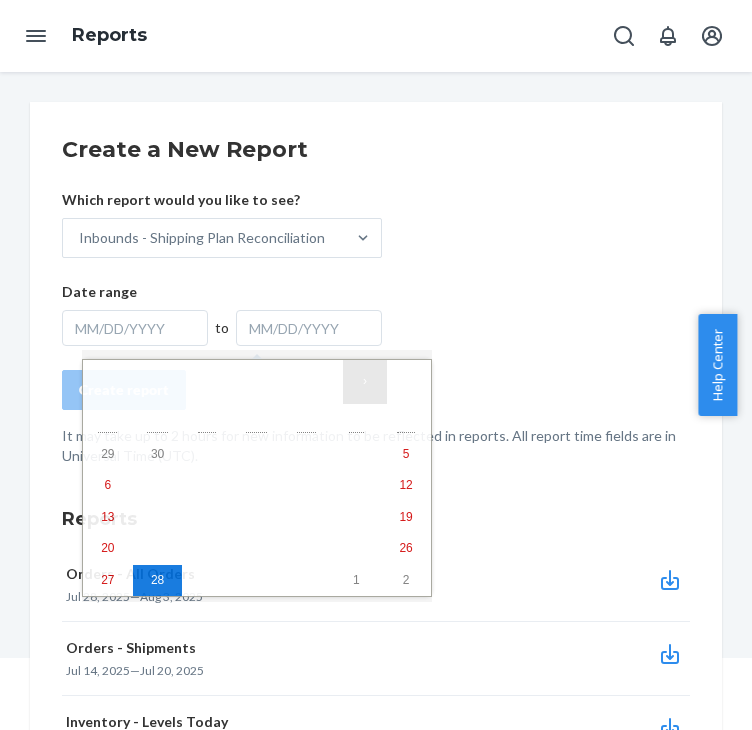 click on "›" at bounding box center [365, 382] 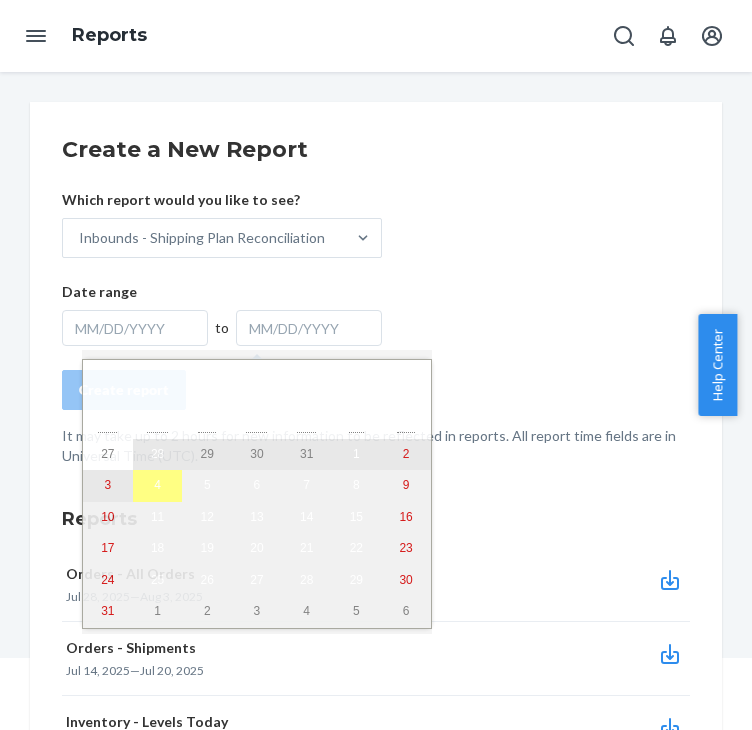 click on "3" at bounding box center [108, 486] 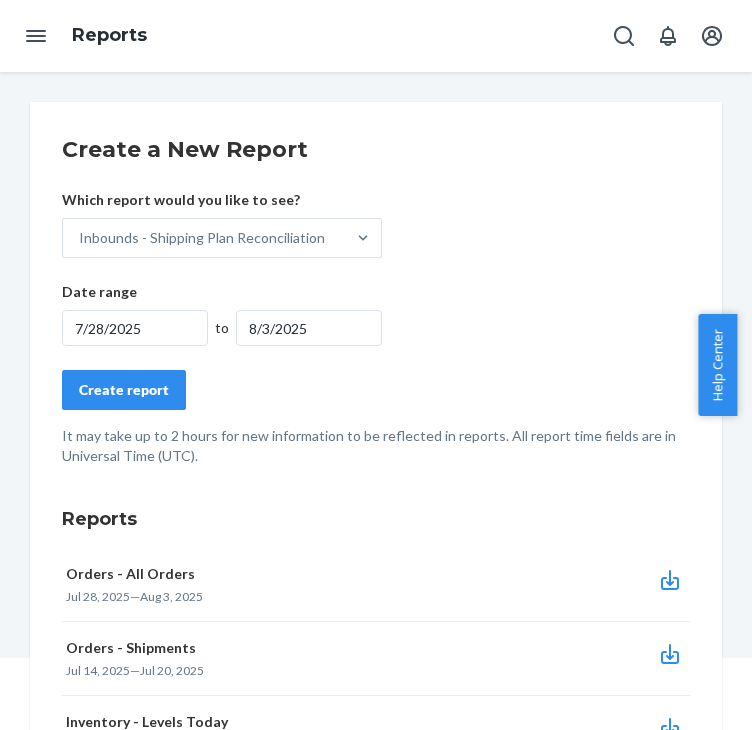 click on "Create report" at bounding box center (124, 390) 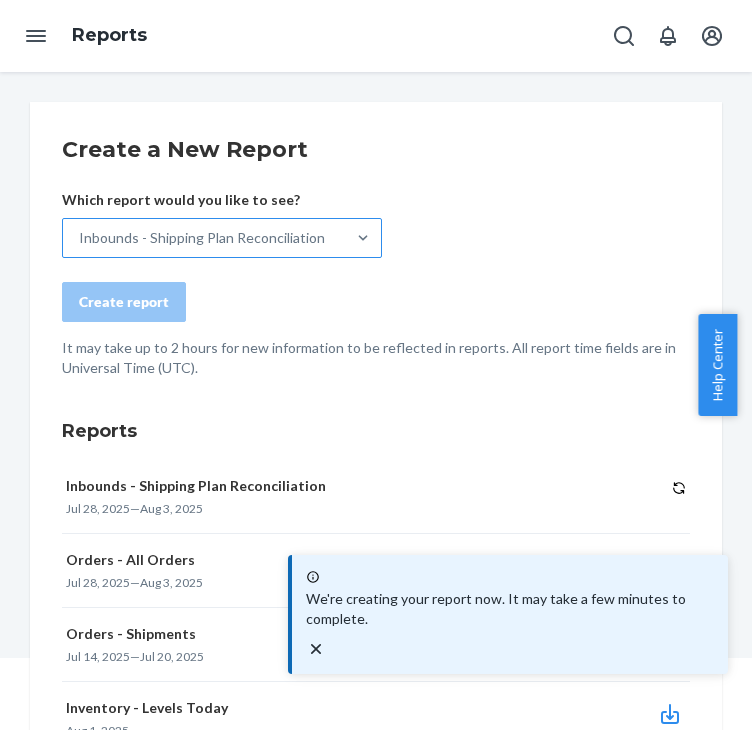 click on "Inbounds - Shipping Plan Reconciliation" at bounding box center (202, 238) 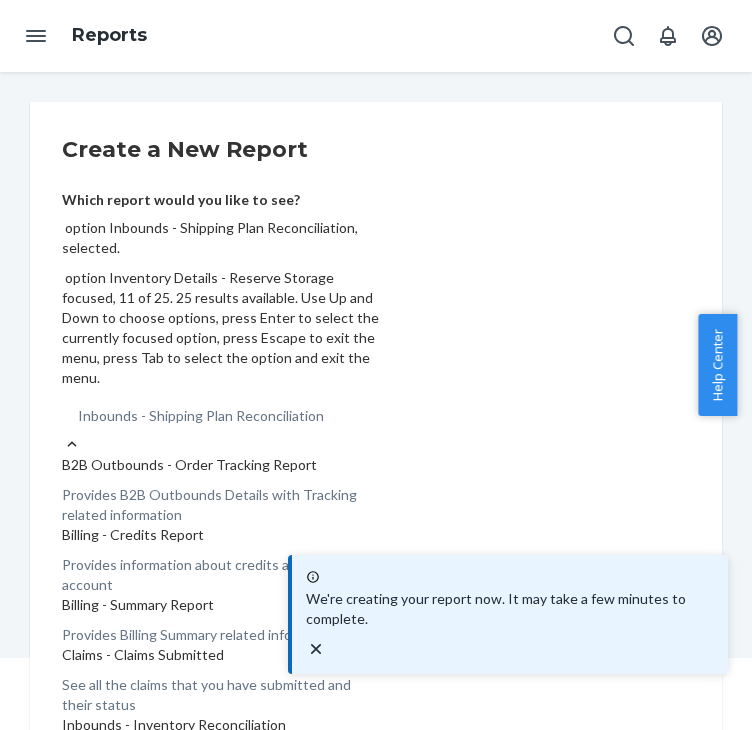 scroll, scrollTop: 1002, scrollLeft: 0, axis: vertical 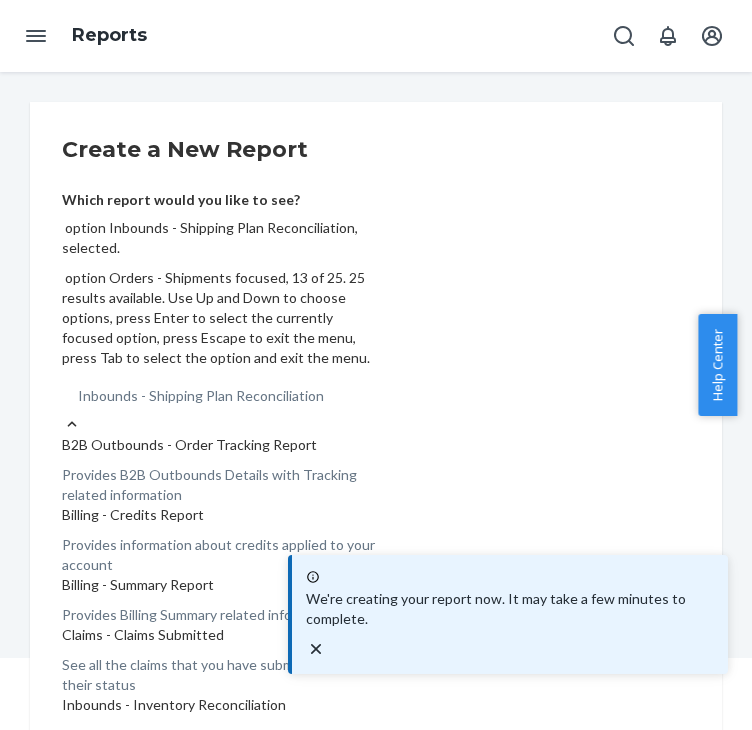 click on "Provides information about the shipments in your orders" at bounding box center (222, 1245) 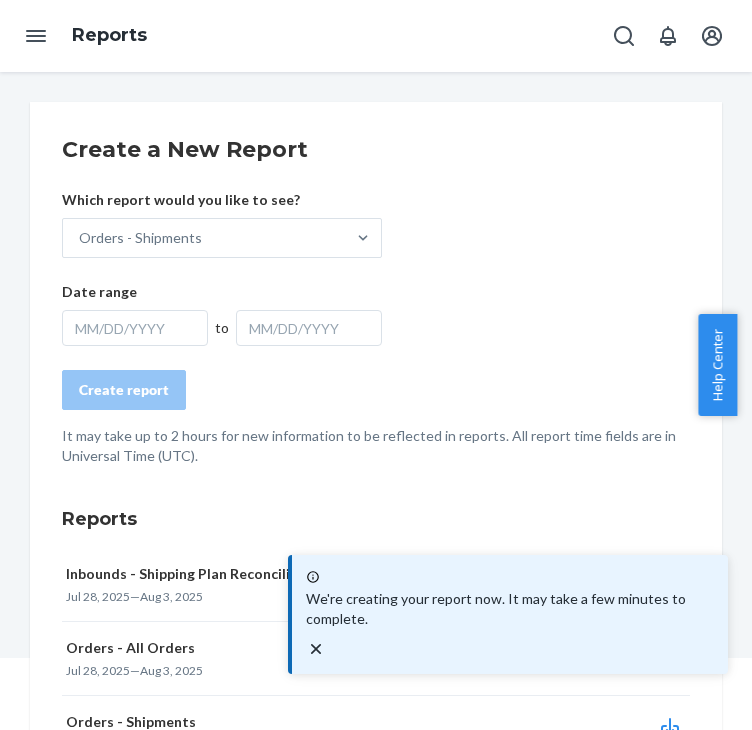 click on "MM/DD/YYYY" at bounding box center [135, 328] 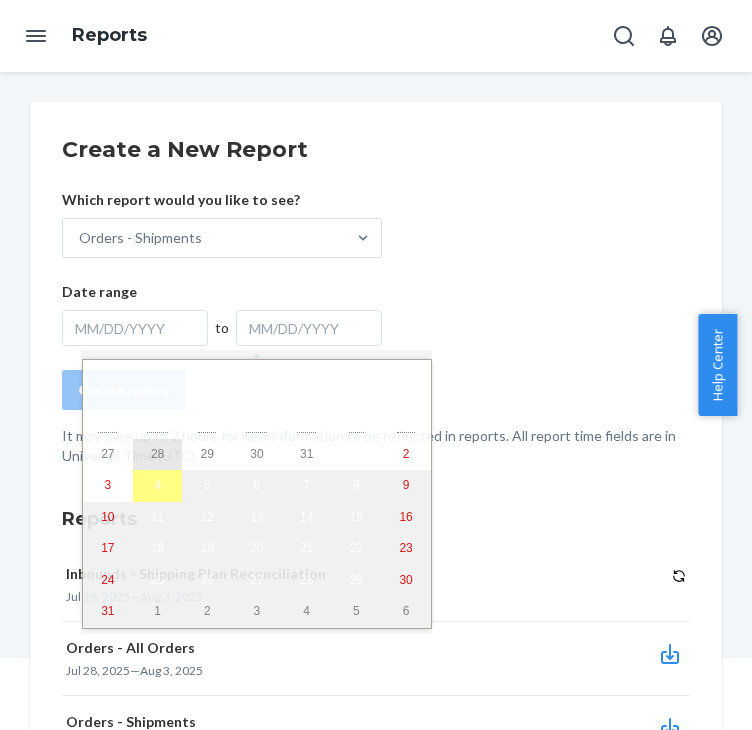 click on "28" at bounding box center (157, 454) 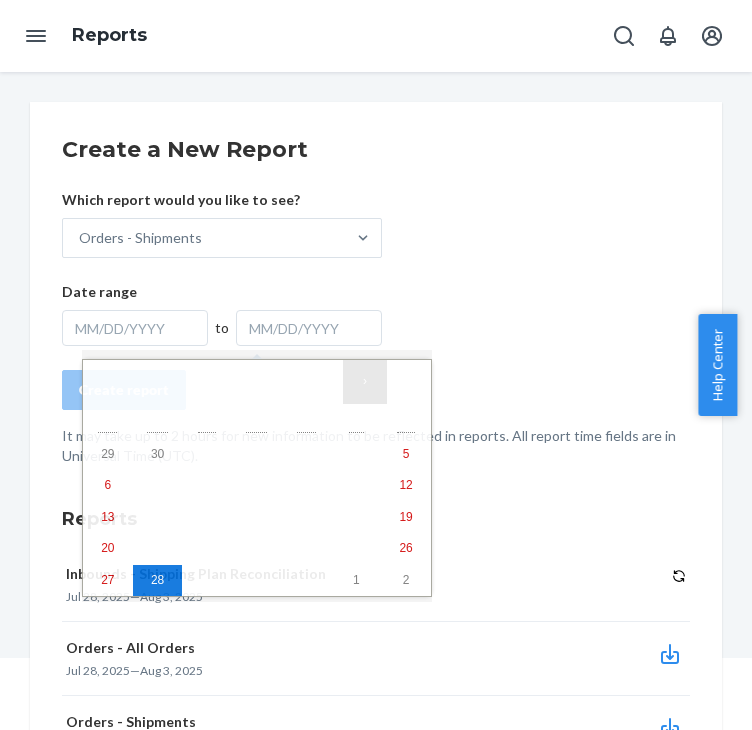 click on "›" at bounding box center [365, 382] 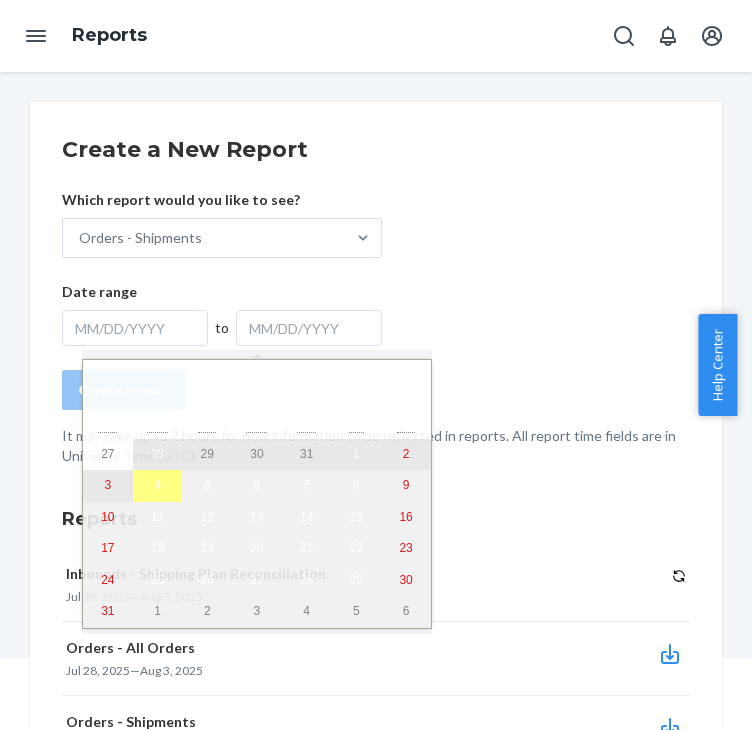 click on "3" at bounding box center [108, 486] 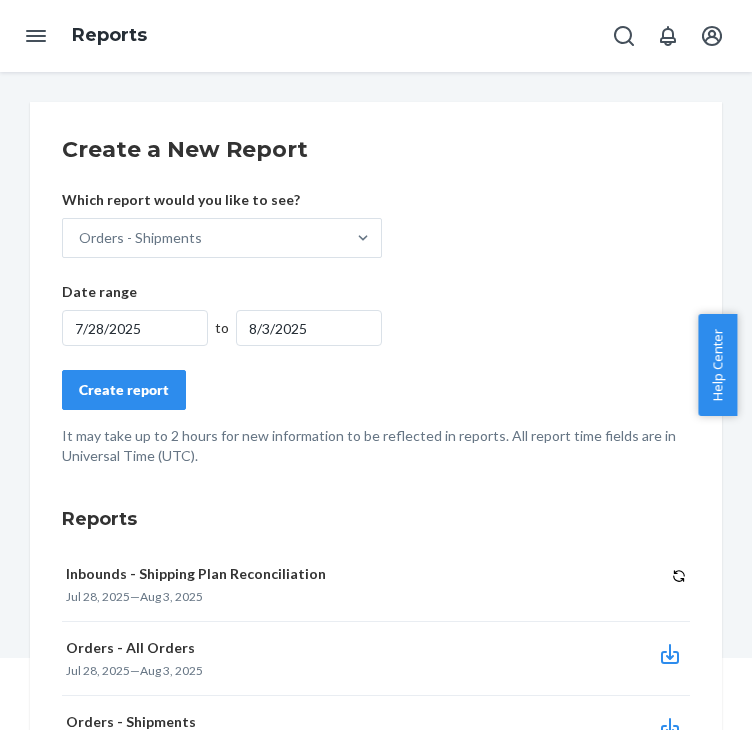 click on "Create report" at bounding box center [124, 390] 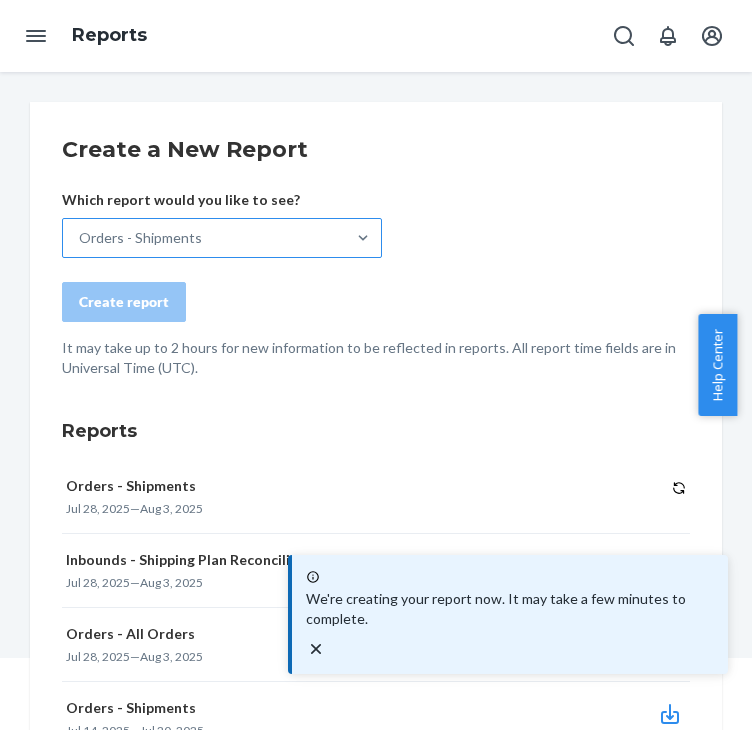 click on "Orders - Shipments" at bounding box center (140, 238) 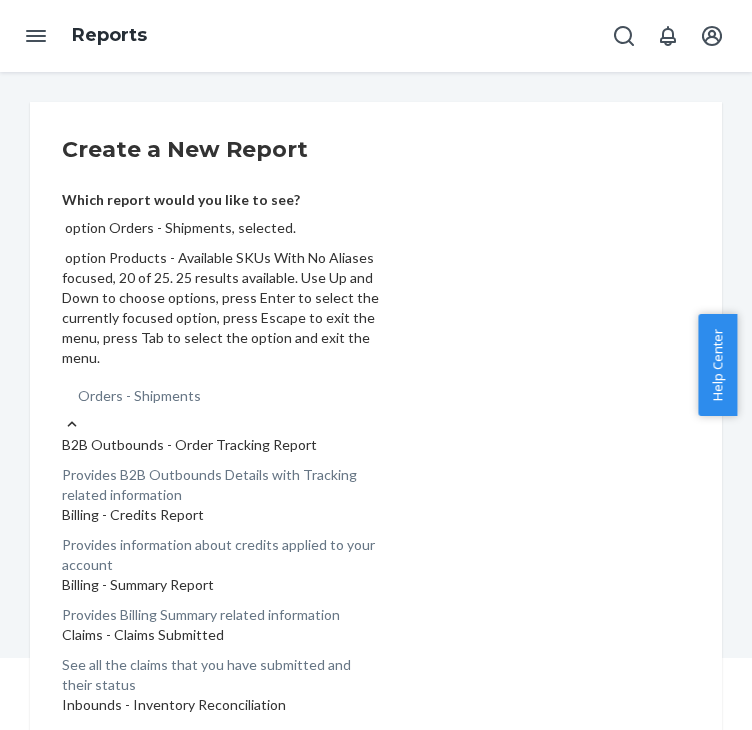 scroll, scrollTop: 1951, scrollLeft: 0, axis: vertical 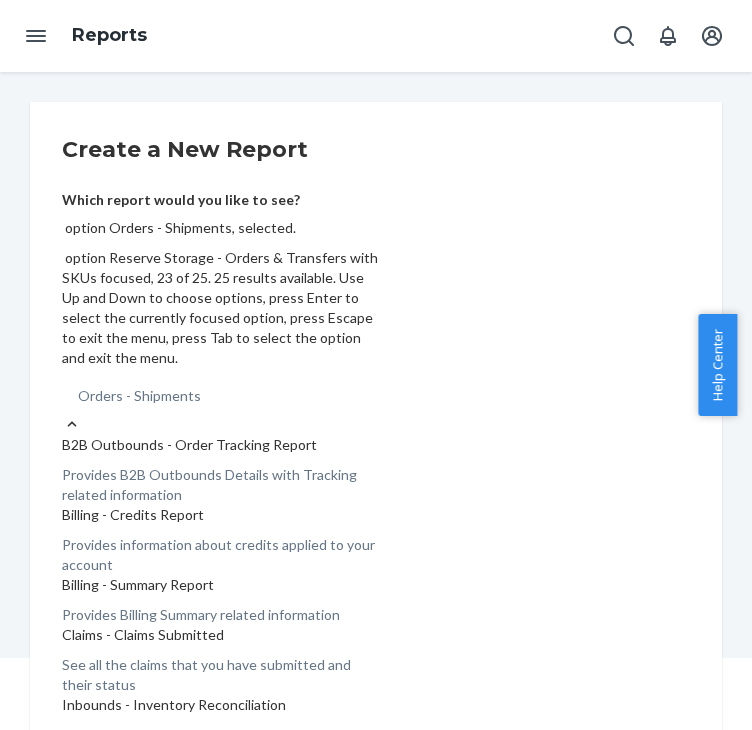 click on "Reserve Storage - Orders & Transfers with SKUs" at bounding box center [222, 1905] 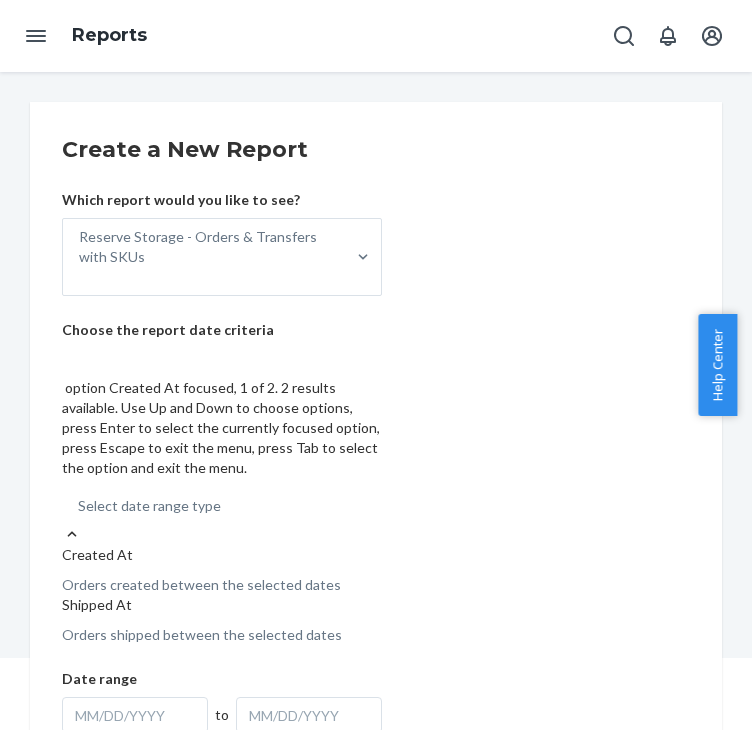 click on "Select date range type" at bounding box center (222, 506) 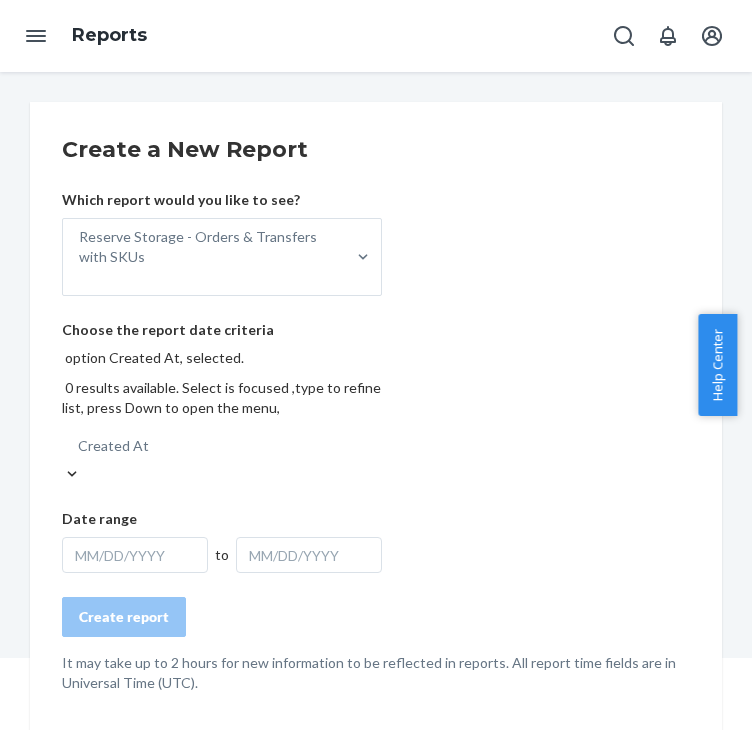 click on "MM/DD/YYYY" at bounding box center [135, 555] 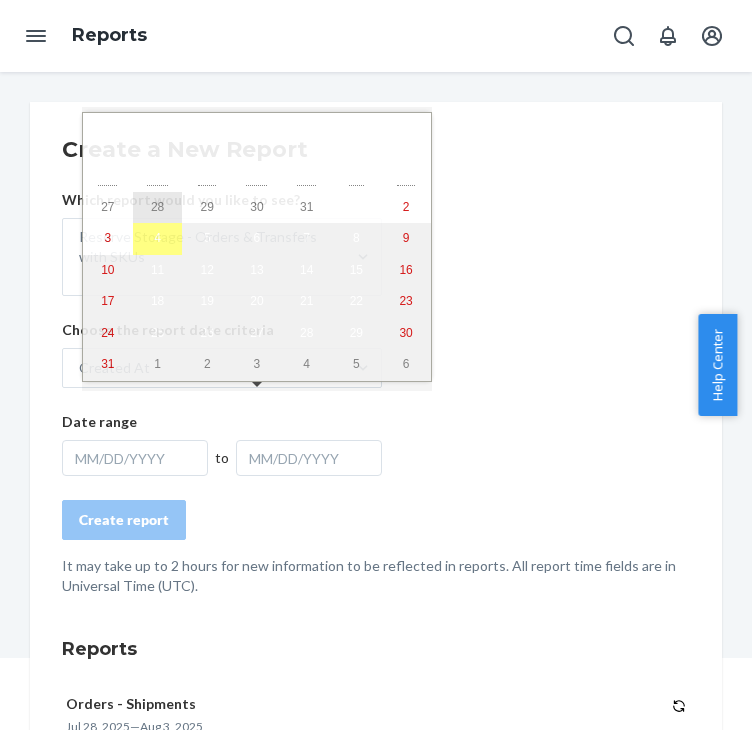 click on "28" at bounding box center (158, 208) 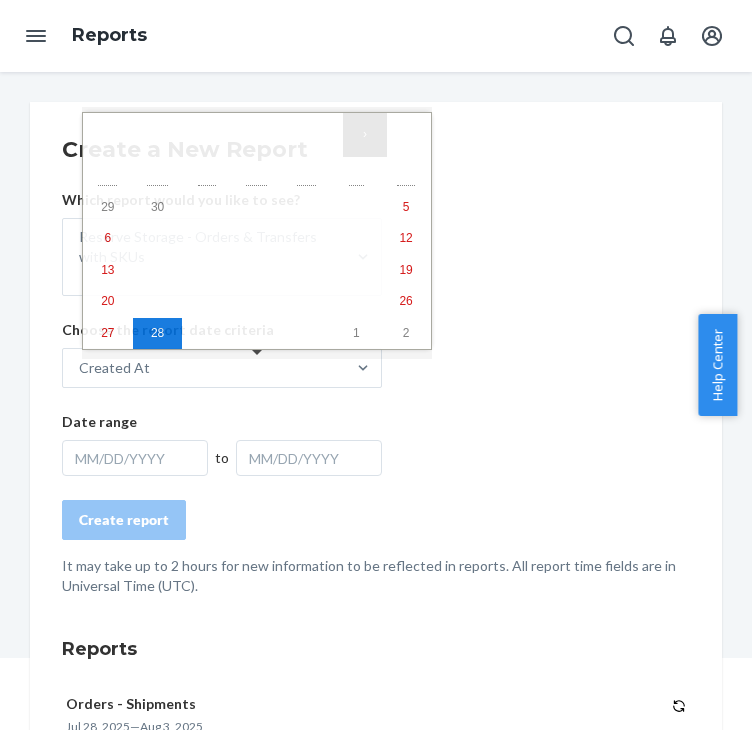 click on "›" at bounding box center [365, 135] 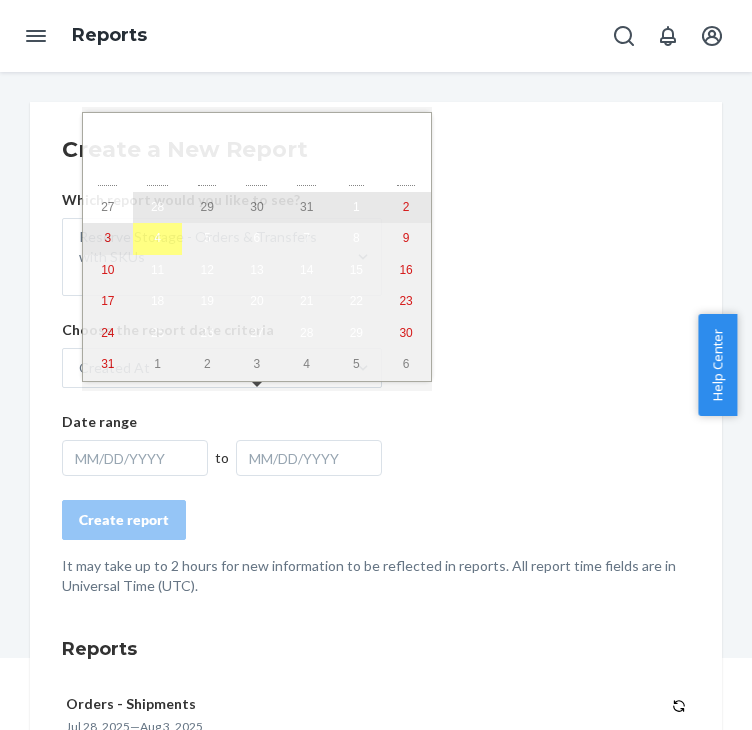 click on "3" at bounding box center [108, 238] 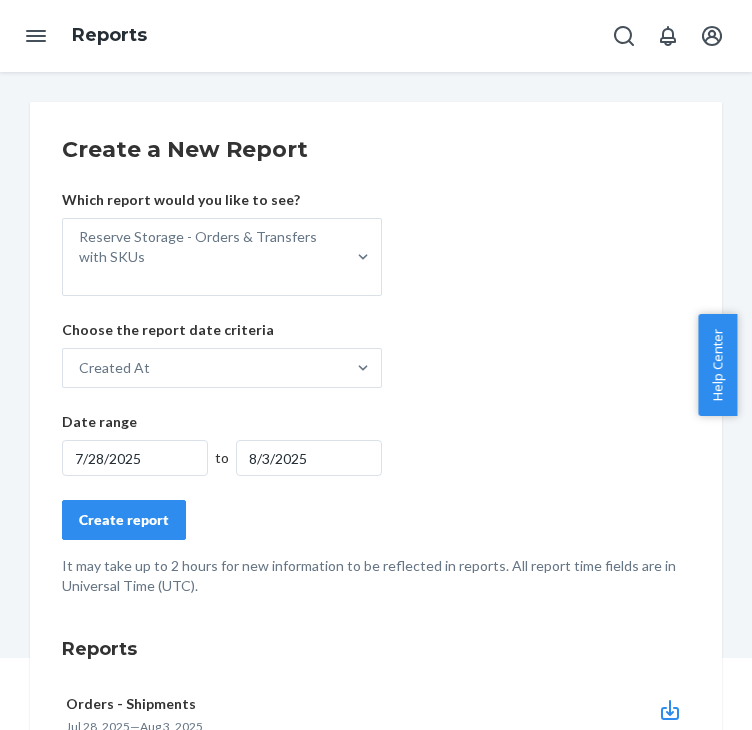 click on "7/28/2025" at bounding box center [135, 458] 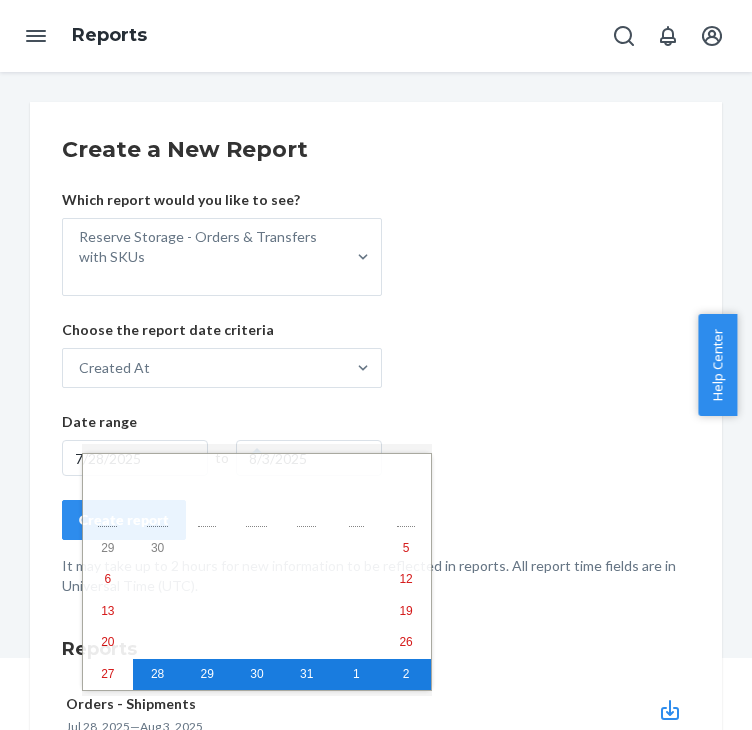 click on "Create a New Report Which report would you like to see? Reserve Storage - Orders & Transfers with SKUs Choose the report date criteria Created At Date range [DATE] to [DATE] Create report It may take up to 2 hours for new information to be reflected in reports. All report time fields are in Universal Time (UTC)." at bounding box center [376, 365] 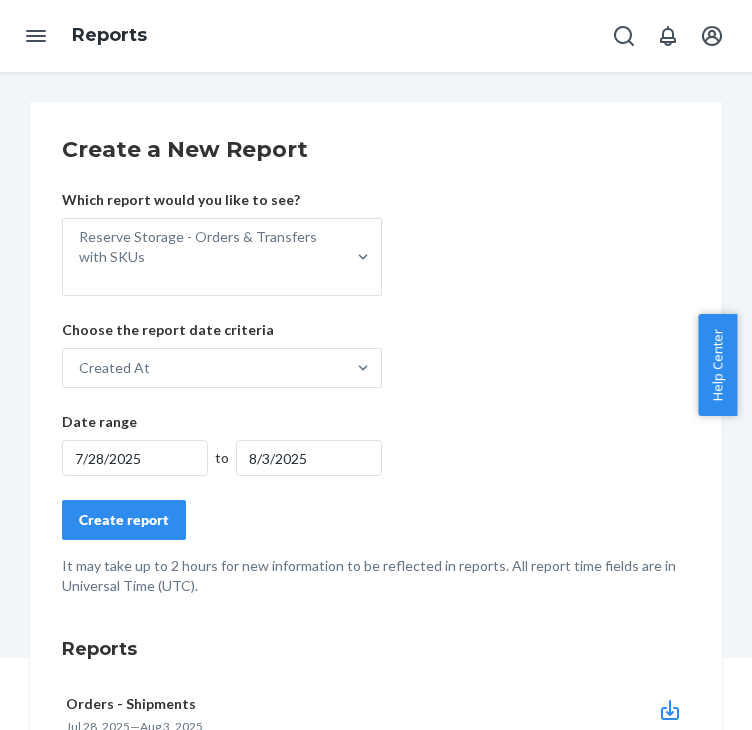 click on "8/3/2025" at bounding box center (309, 458) 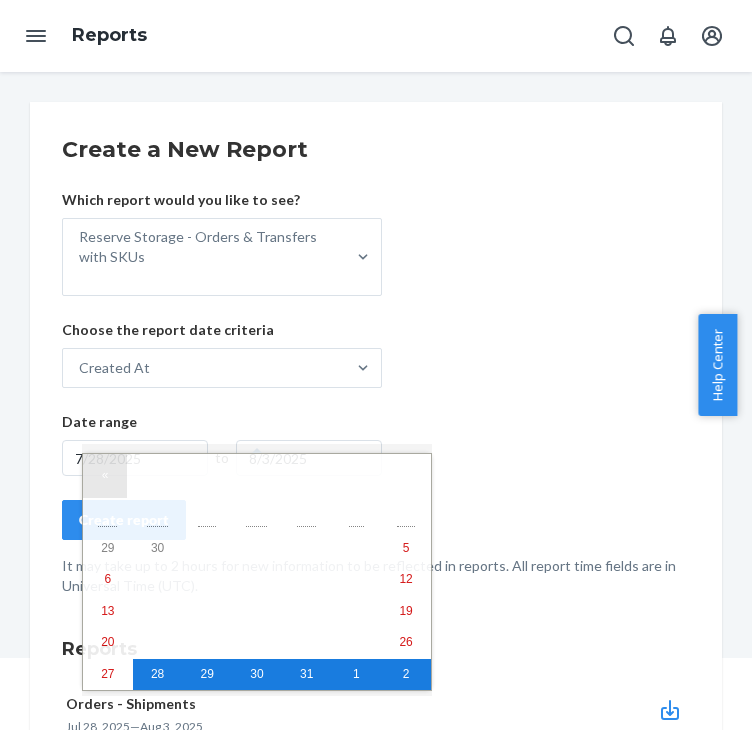 click on "«" at bounding box center (105, 476) 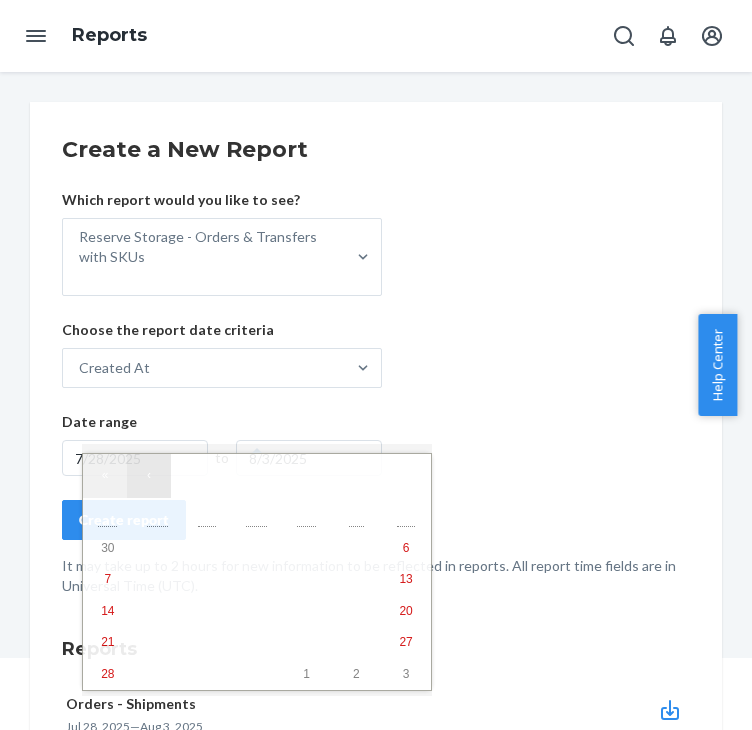 click on "‹" at bounding box center [149, 476] 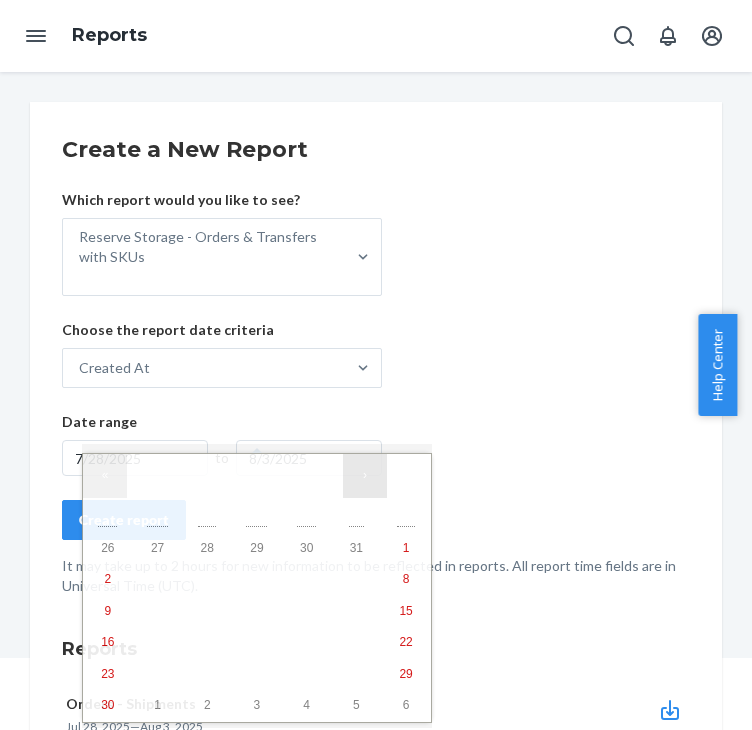 click on "›" at bounding box center [365, 476] 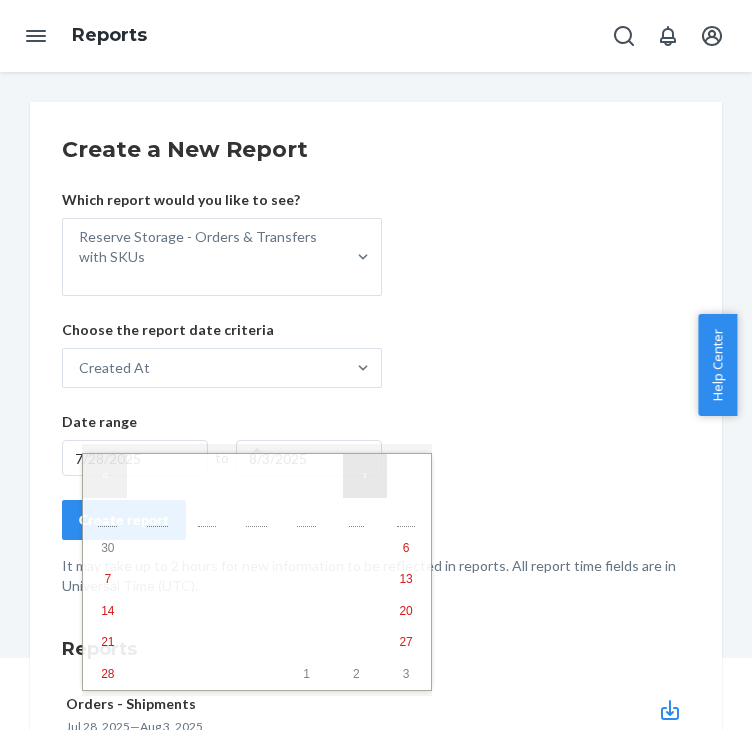 click on "›" at bounding box center (365, 476) 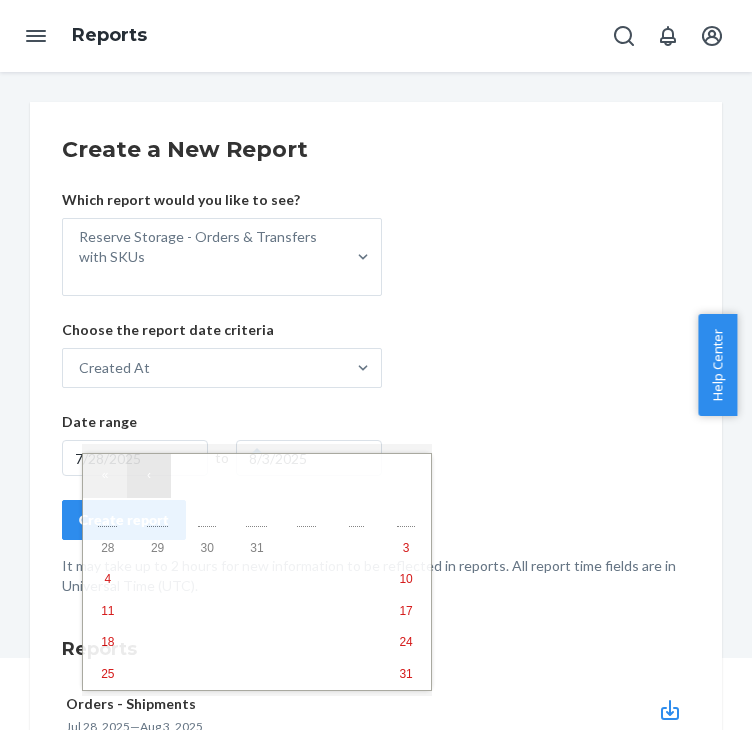 click on "‹" at bounding box center (149, 476) 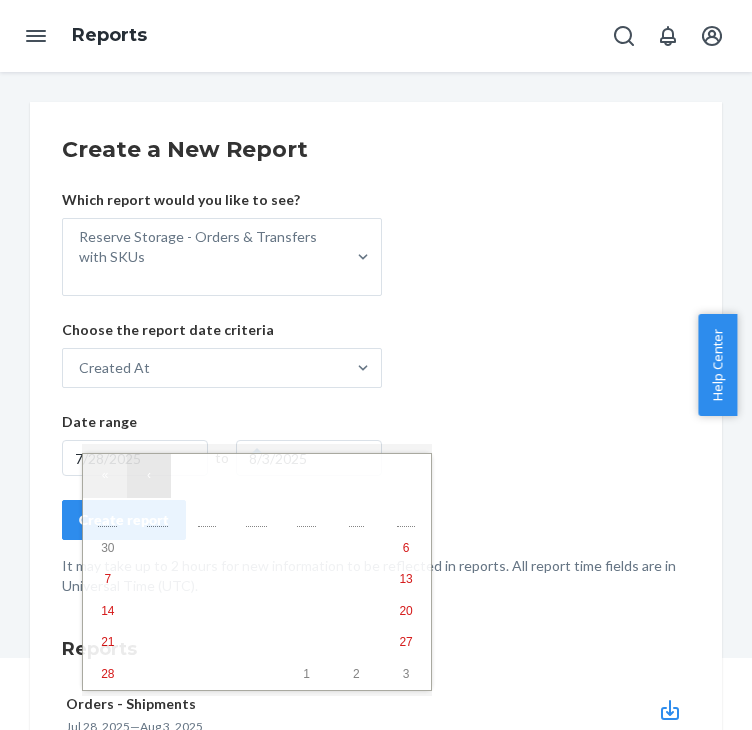 click on "‹" at bounding box center (149, 476) 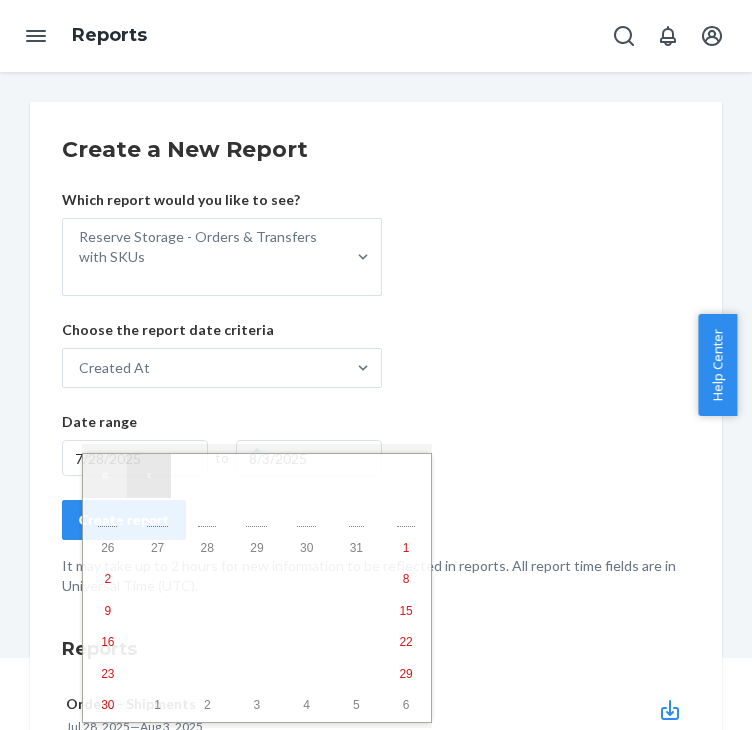 click on "‹" at bounding box center (149, 476) 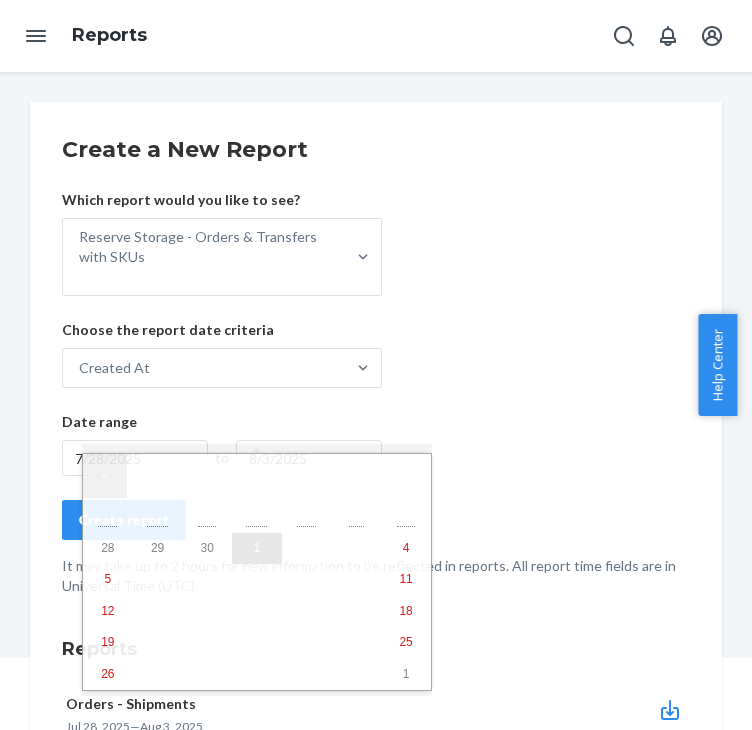 click on "1" at bounding box center (257, 549) 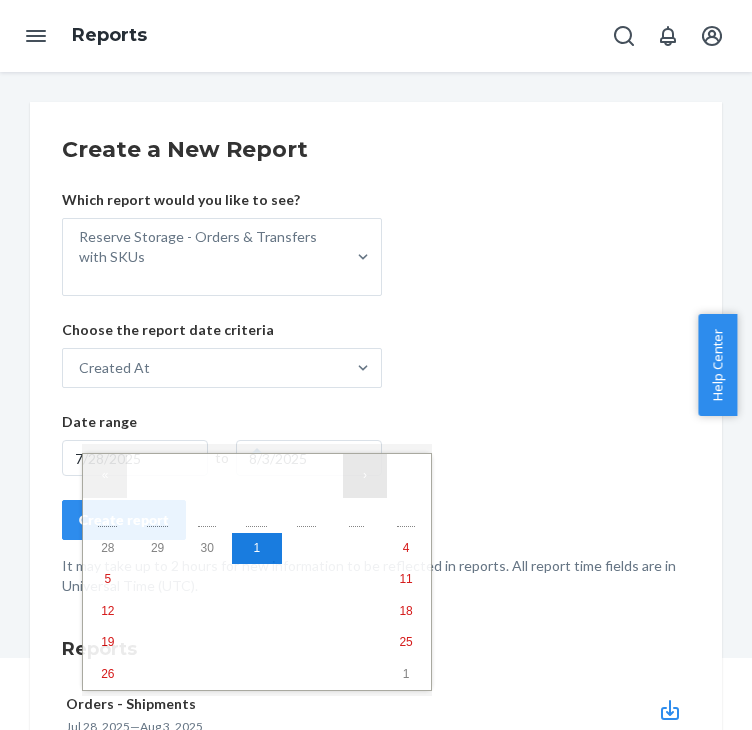 click on "›" at bounding box center [365, 476] 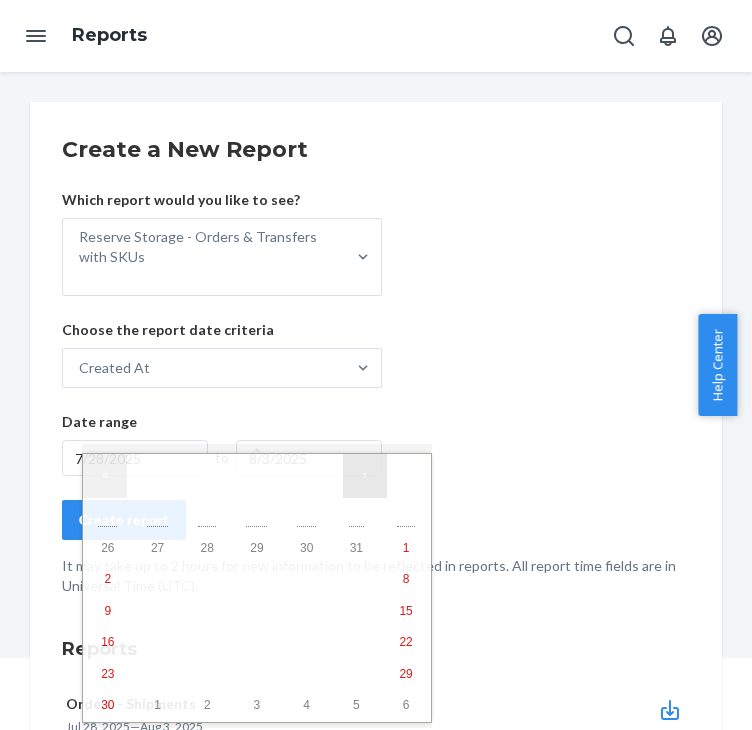 click on "›" at bounding box center [365, 476] 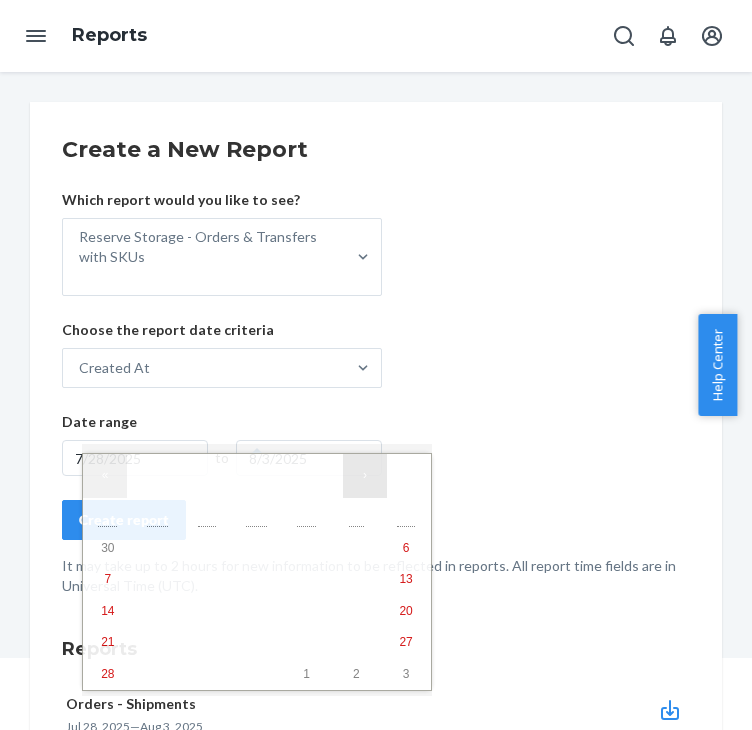 click on "›" at bounding box center [365, 476] 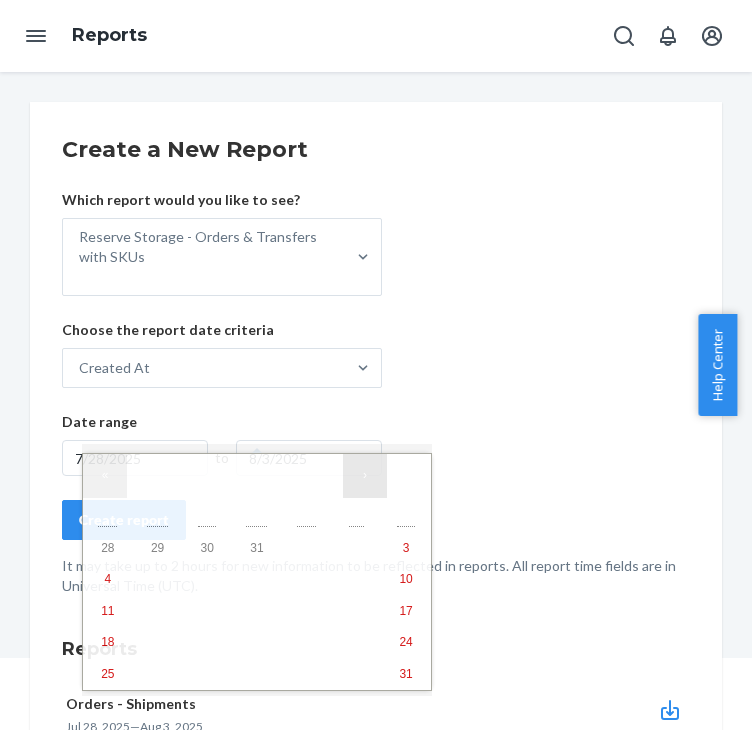 click on "›" at bounding box center [365, 476] 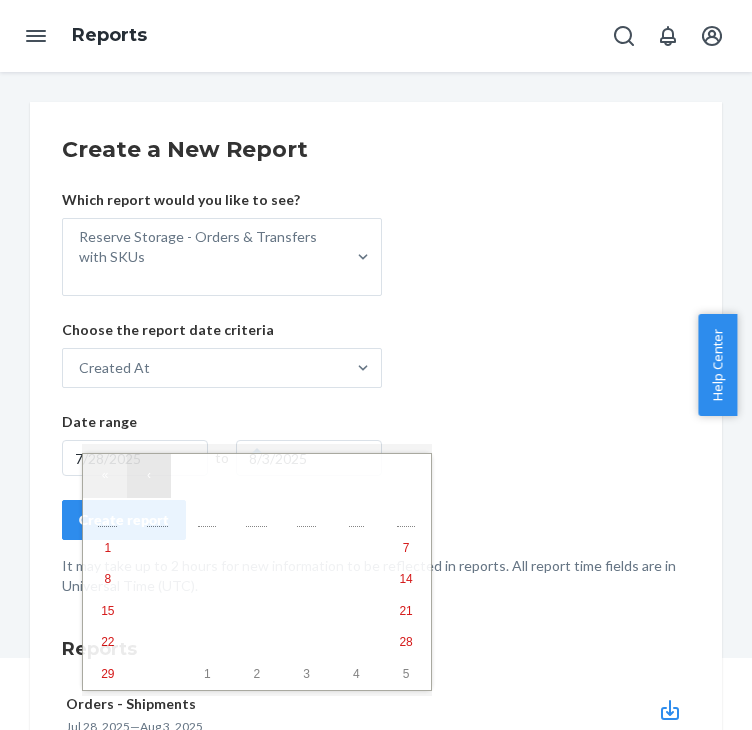 click on "‹" at bounding box center (149, 476) 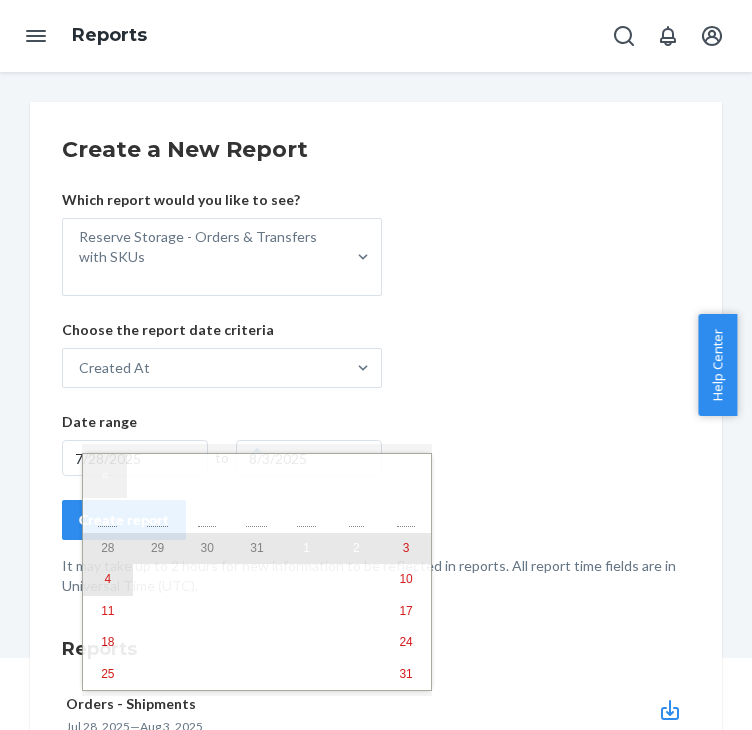 click on "4" at bounding box center [108, 579] 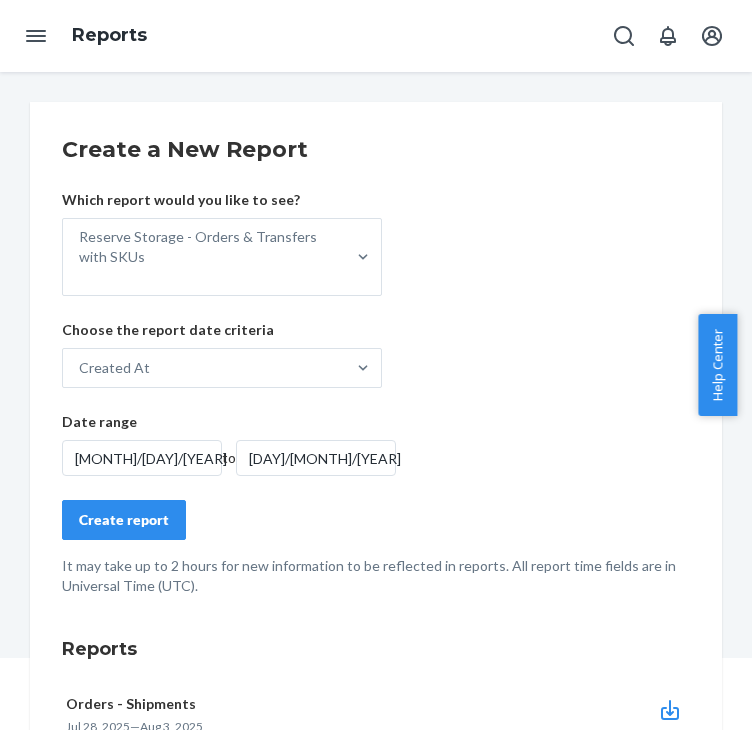click on "Create report" at bounding box center [124, 520] 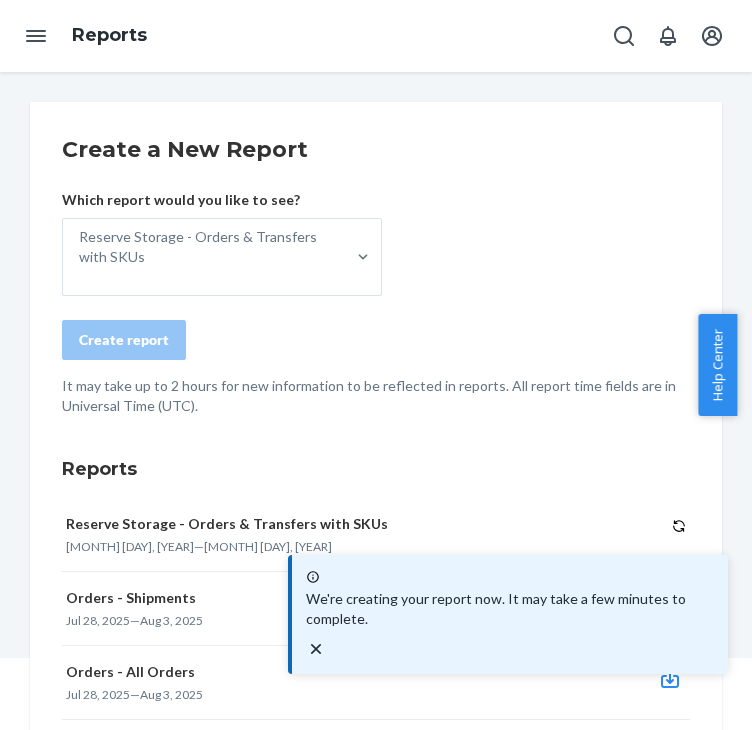 click on "Create report" at bounding box center [376, 340] 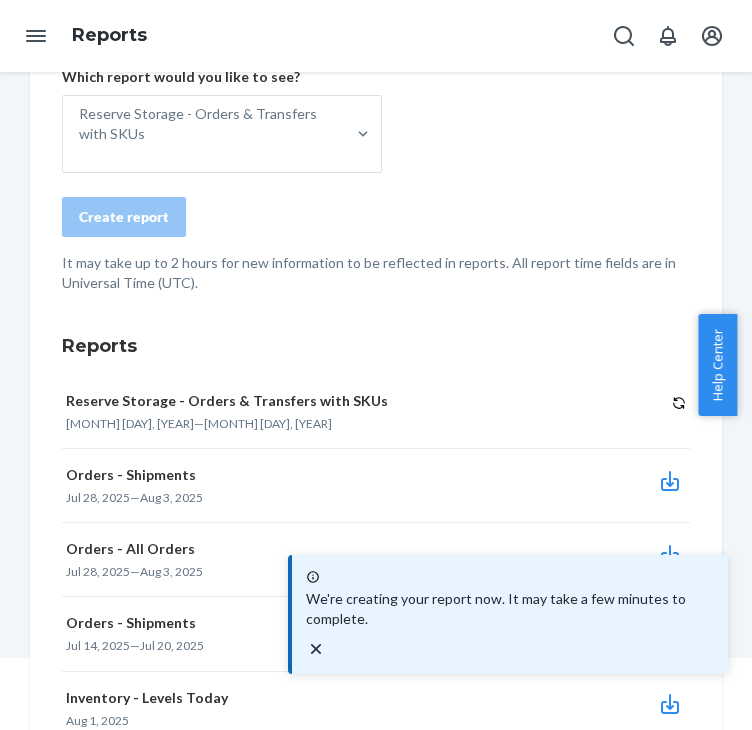 scroll, scrollTop: 122, scrollLeft: 0, axis: vertical 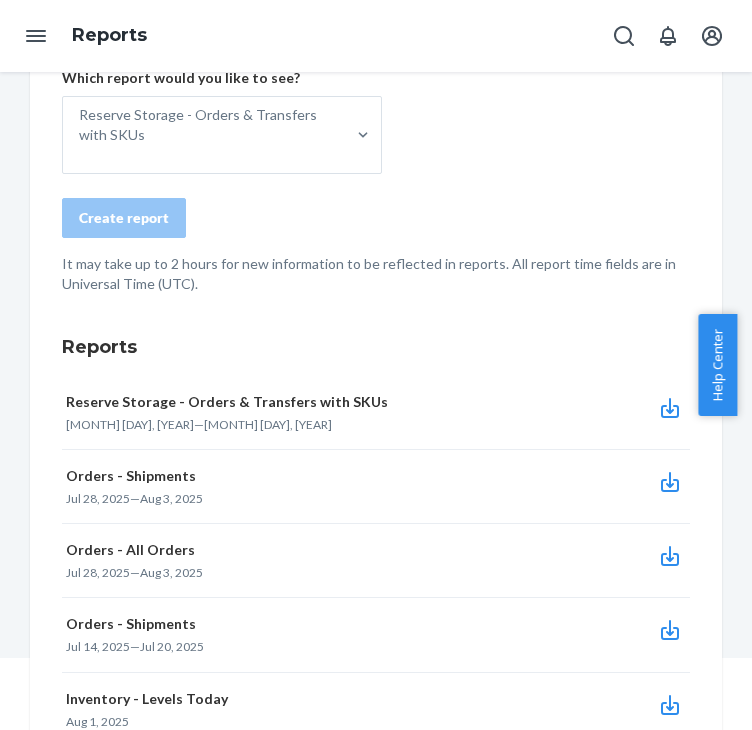click on "Reports" at bounding box center (376, 36) 